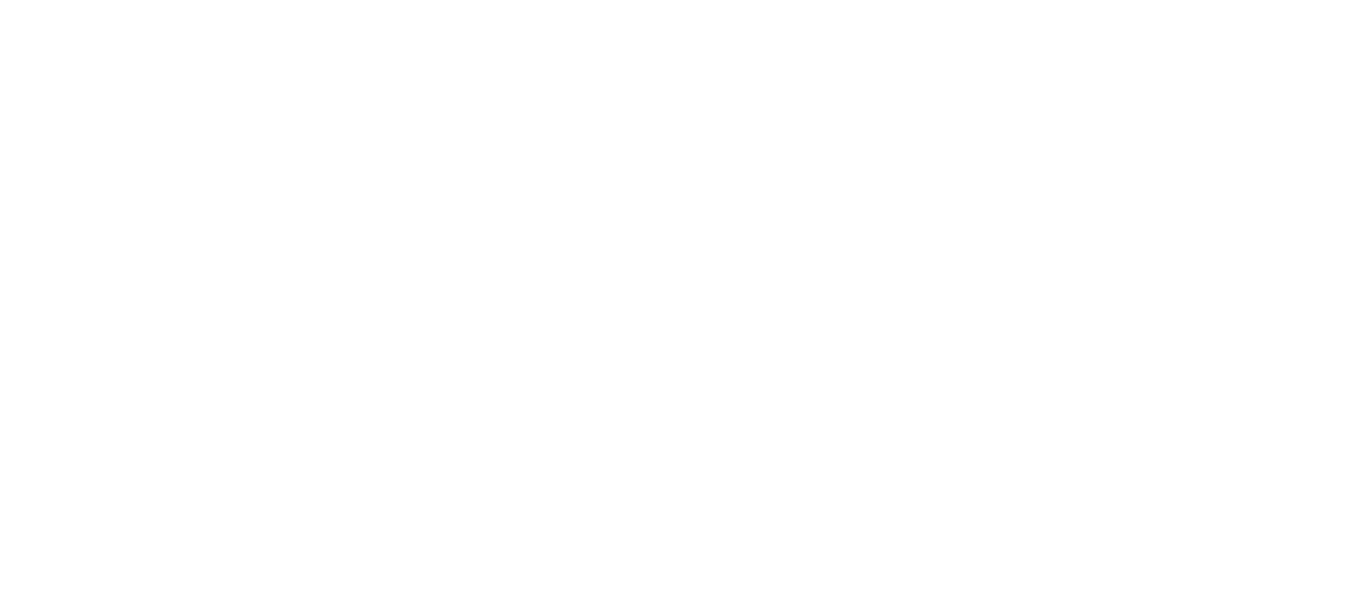 scroll, scrollTop: 0, scrollLeft: 0, axis: both 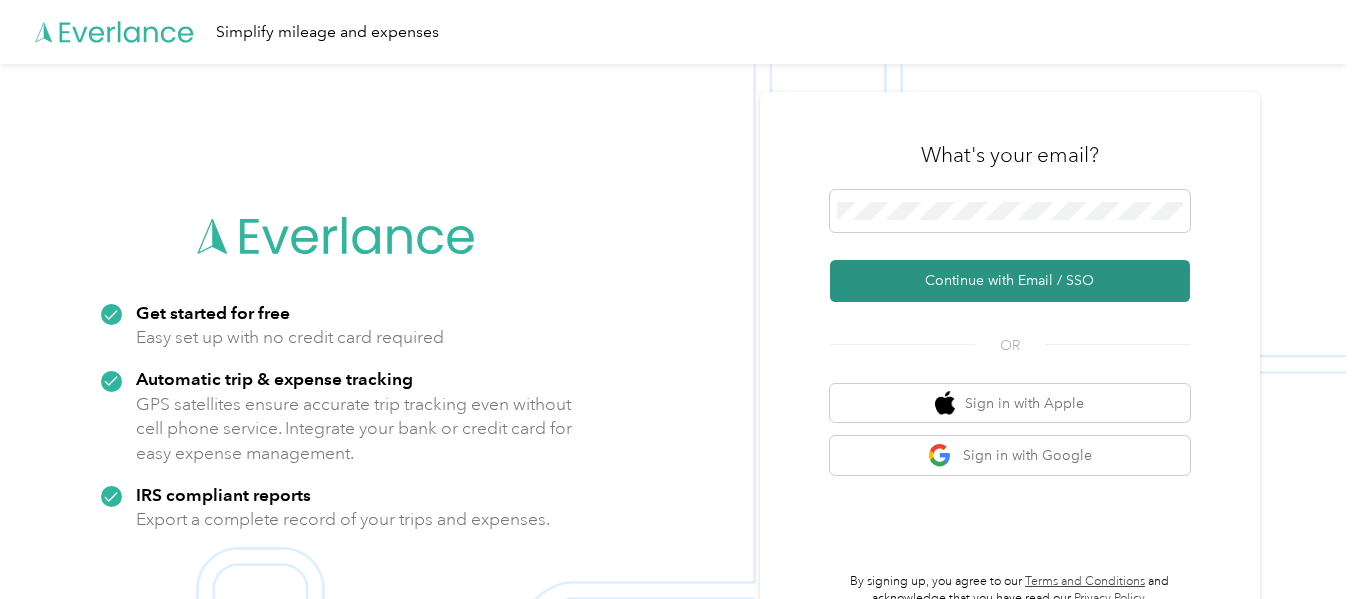 click on "Continue with Email / SSO" at bounding box center (1010, 281) 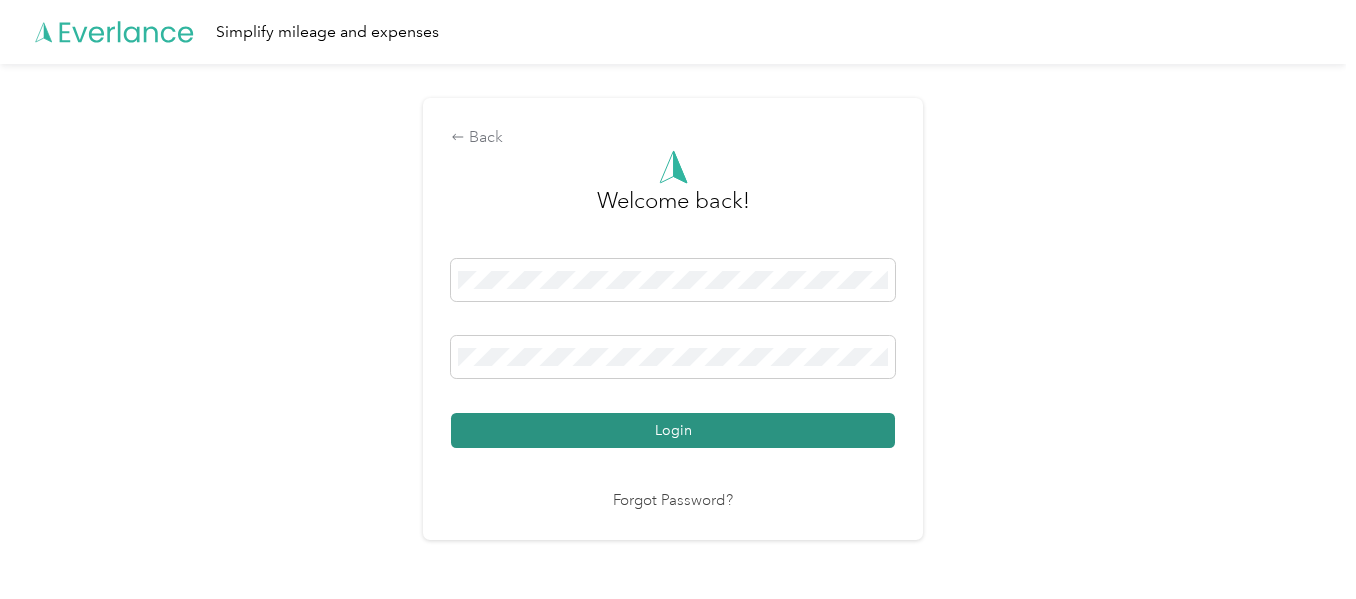 click on "Login" at bounding box center [673, 430] 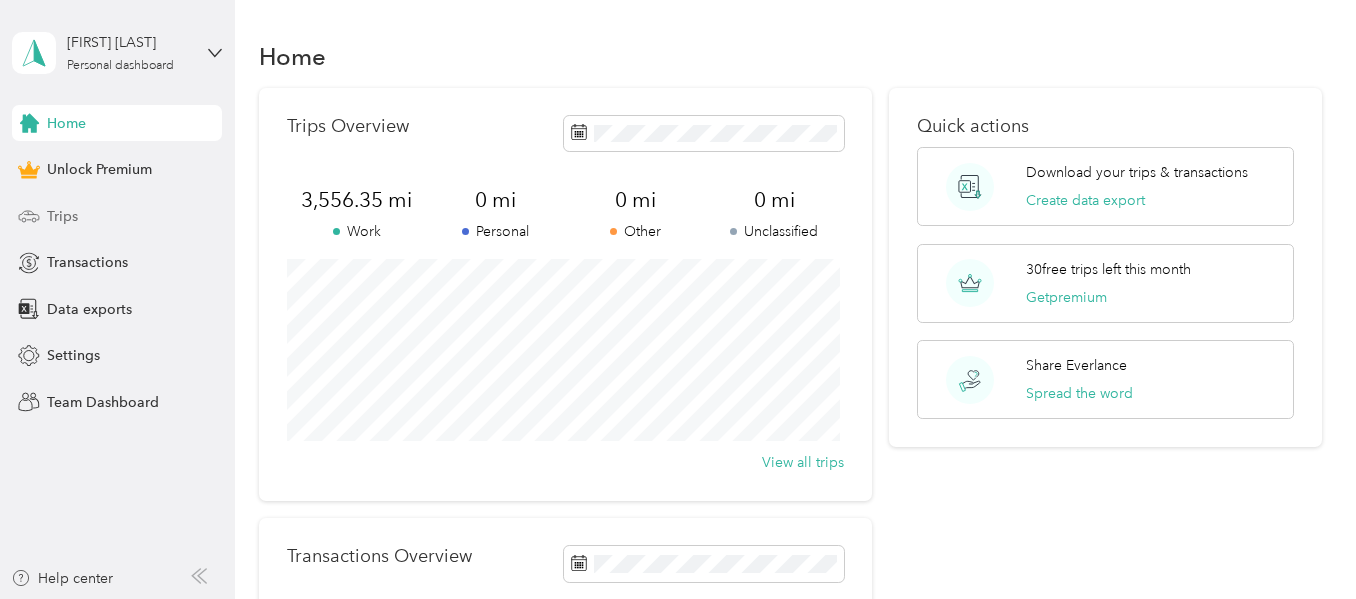click on "Trips" at bounding box center (117, 216) 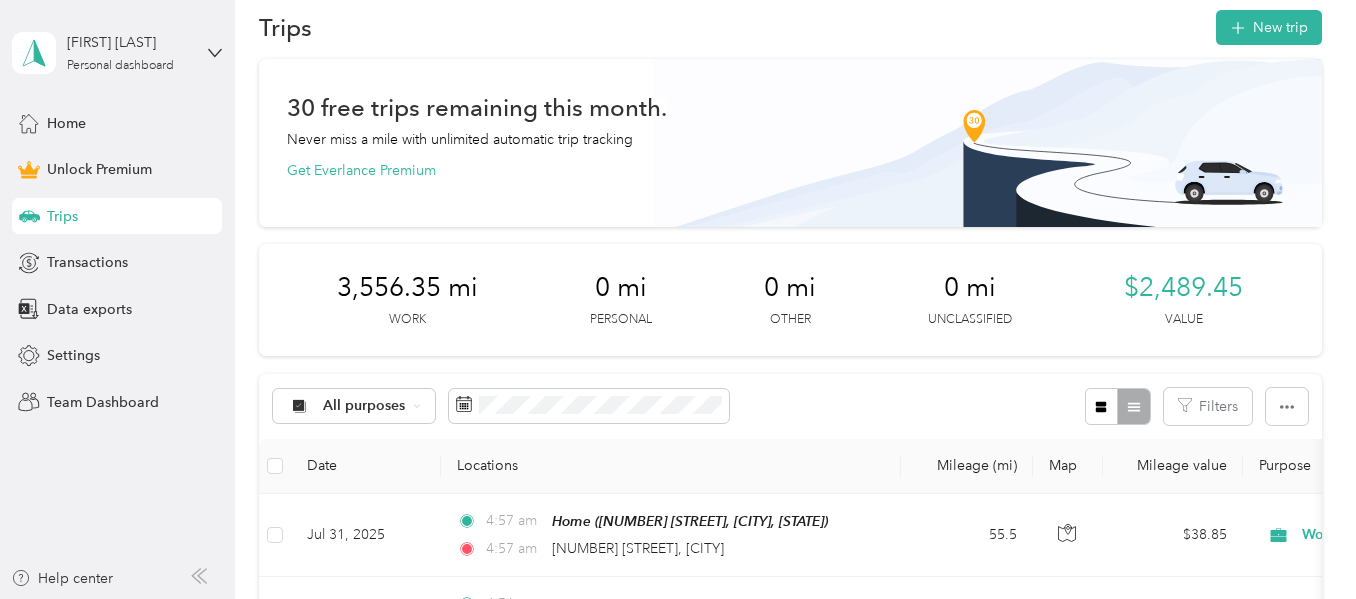 scroll, scrollTop: 0, scrollLeft: 0, axis: both 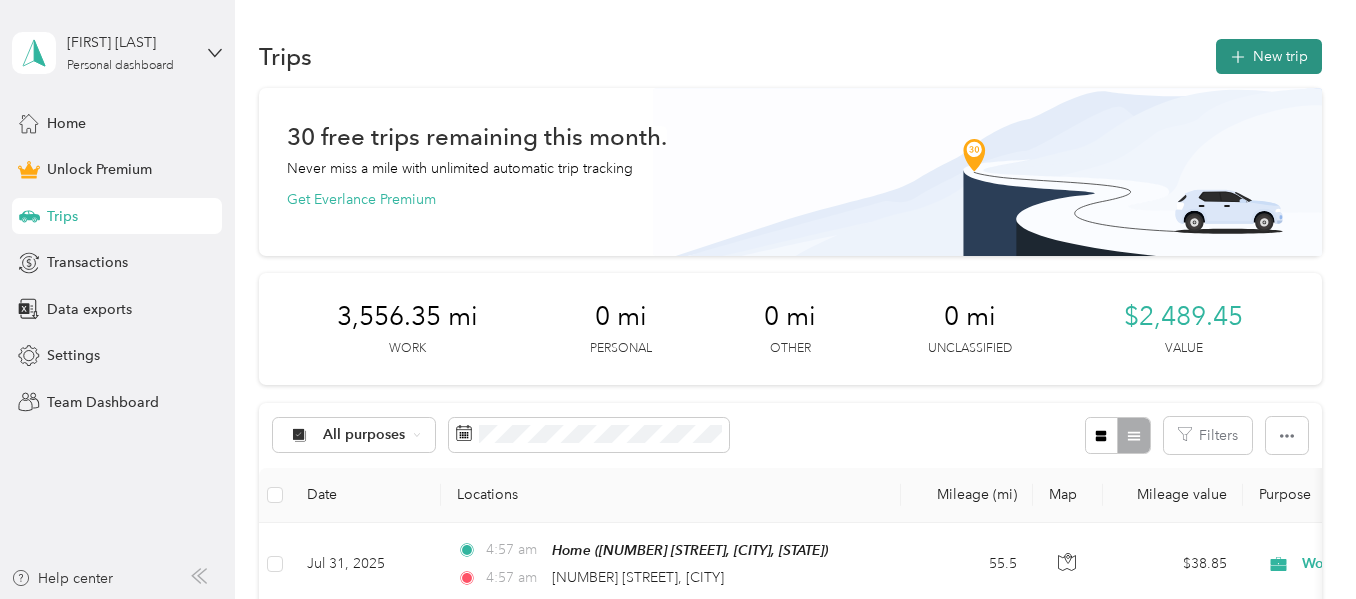 click on "New trip" at bounding box center (1269, 56) 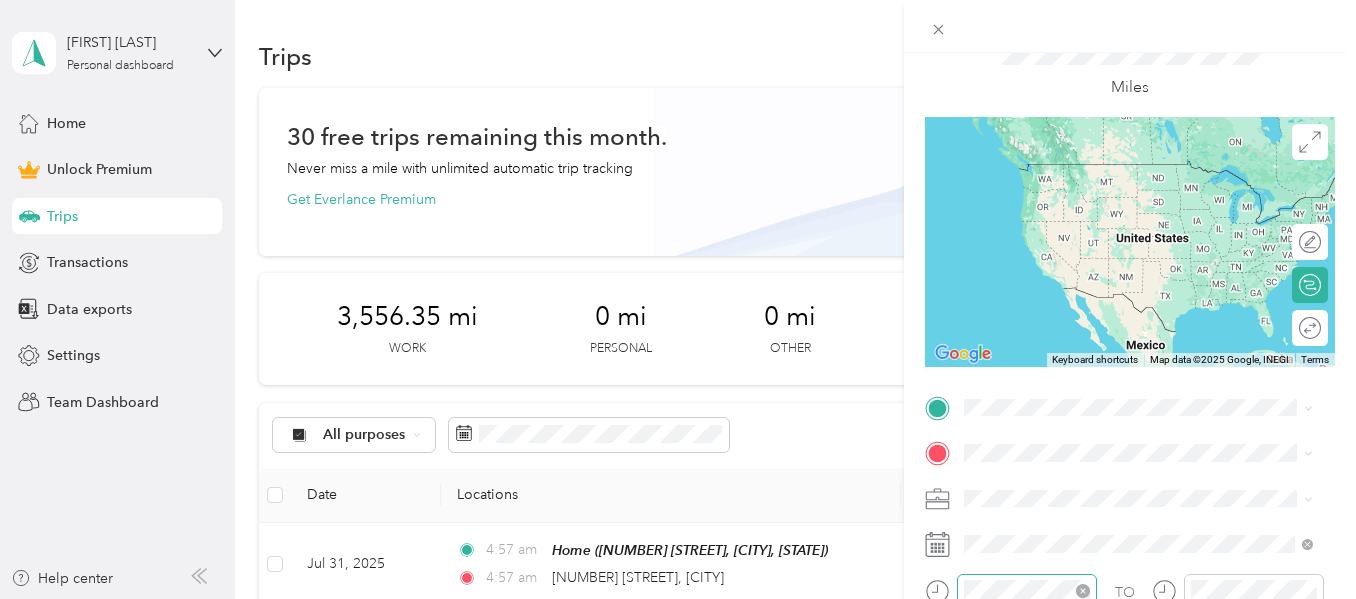 scroll, scrollTop: 200, scrollLeft: 0, axis: vertical 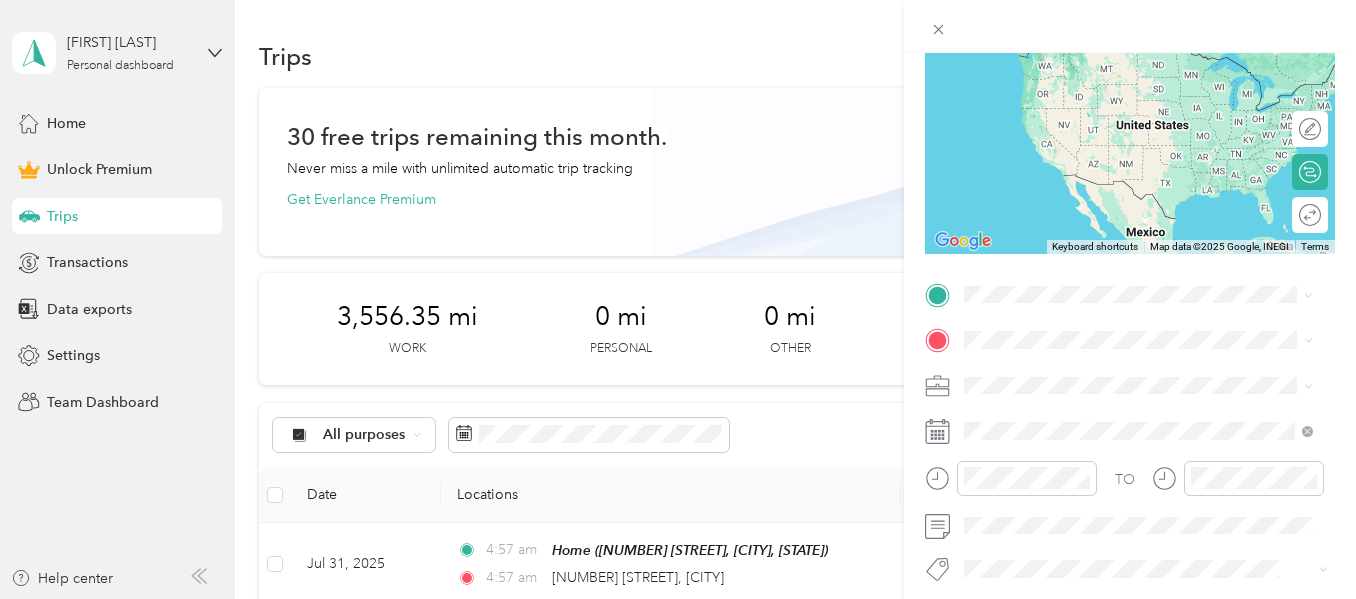 click on "Home [NUMBER] [STREET], [POSTAL_CODE], [CITY], [STATE], [COUNTRY]" at bounding box center [1138, 392] 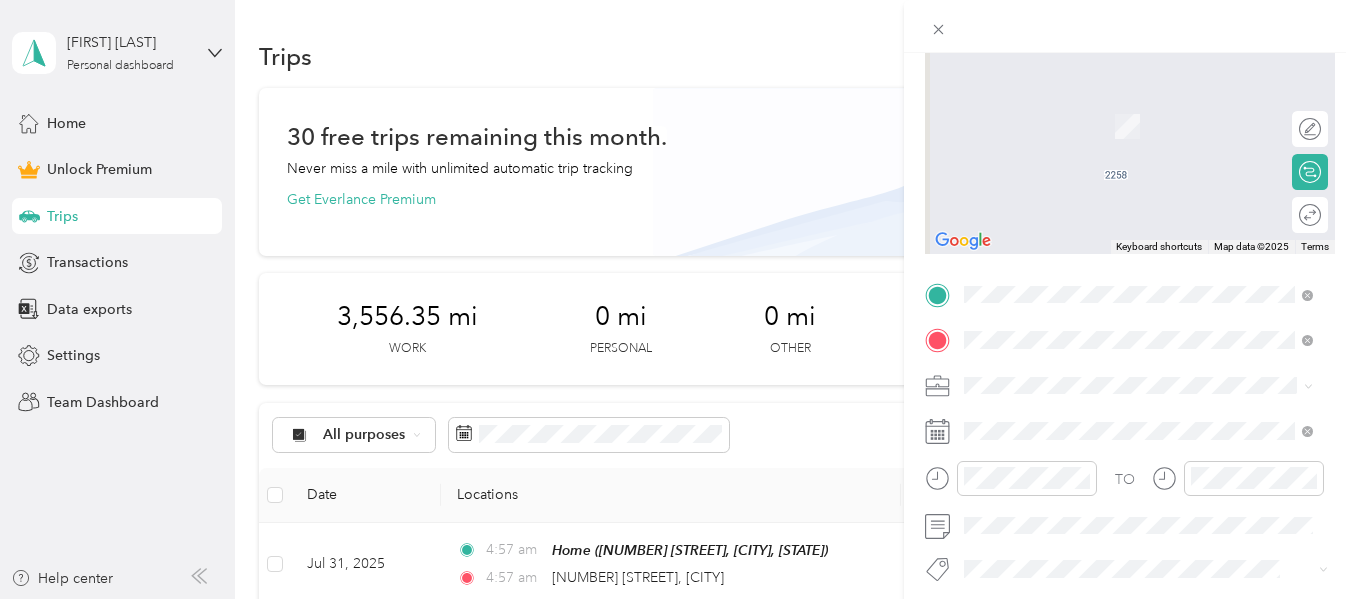 click on "[NUMBER] [STREET]
[CITY], [STATE] [POSTAL_CODE], [COUNTRY]" at bounding box center (1146, 105) 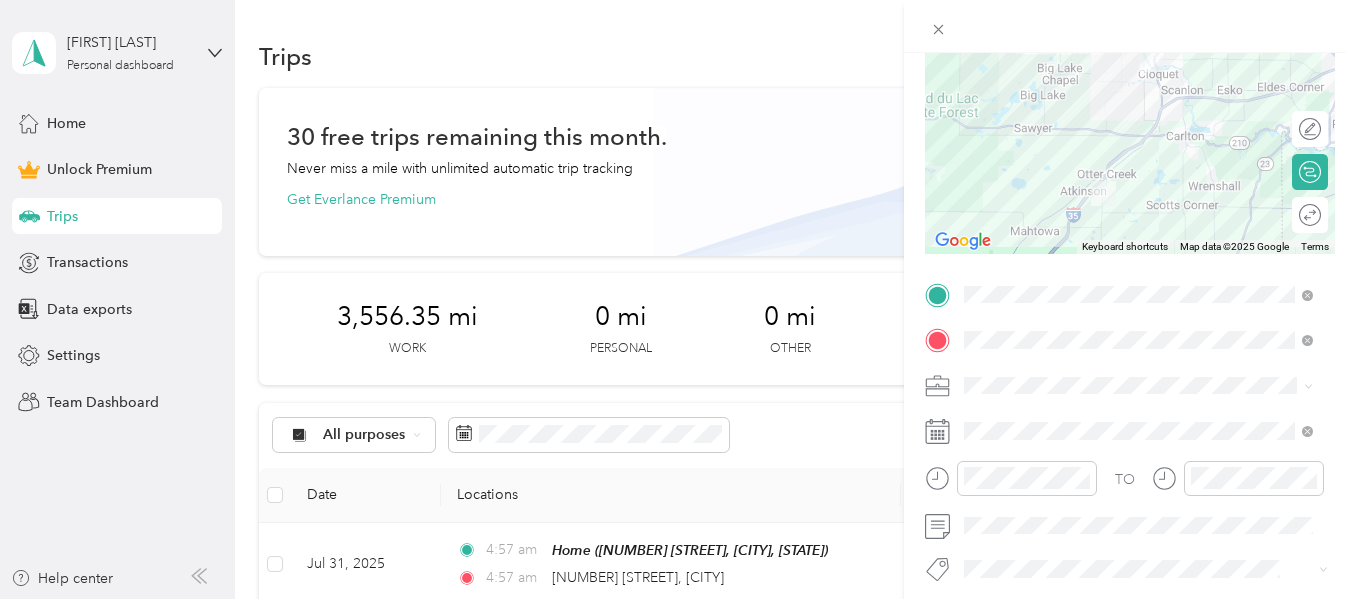 click at bounding box center [1305, 386] 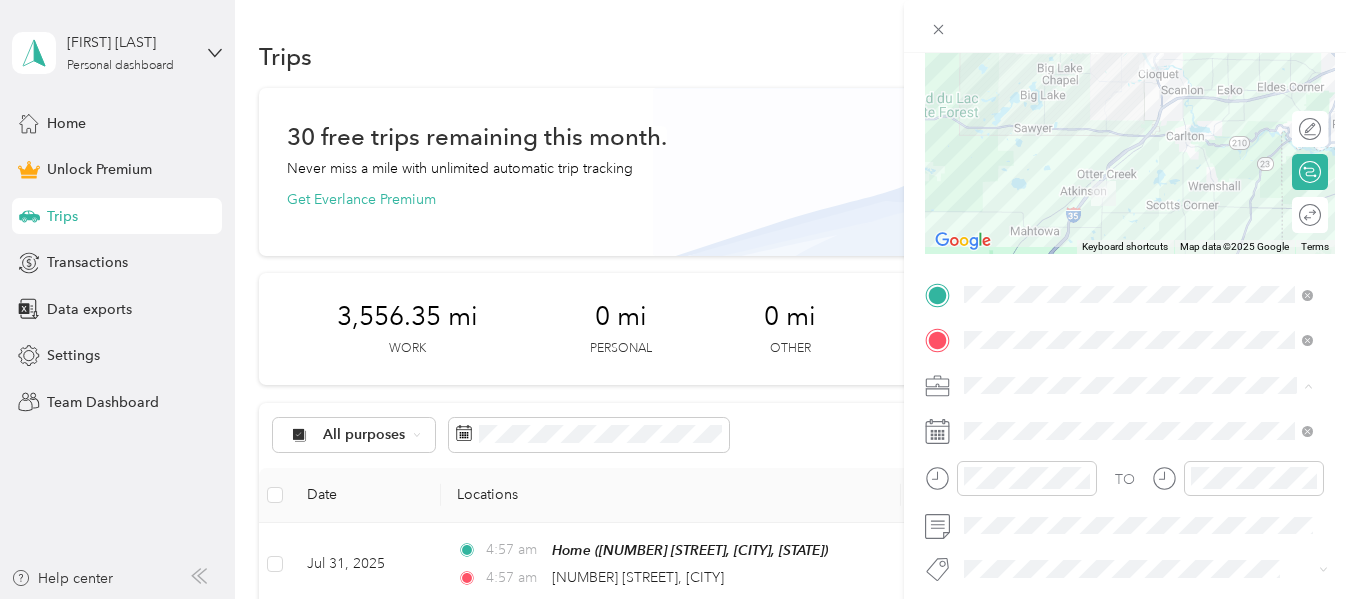 click on "Work" at bounding box center (1138, 105) 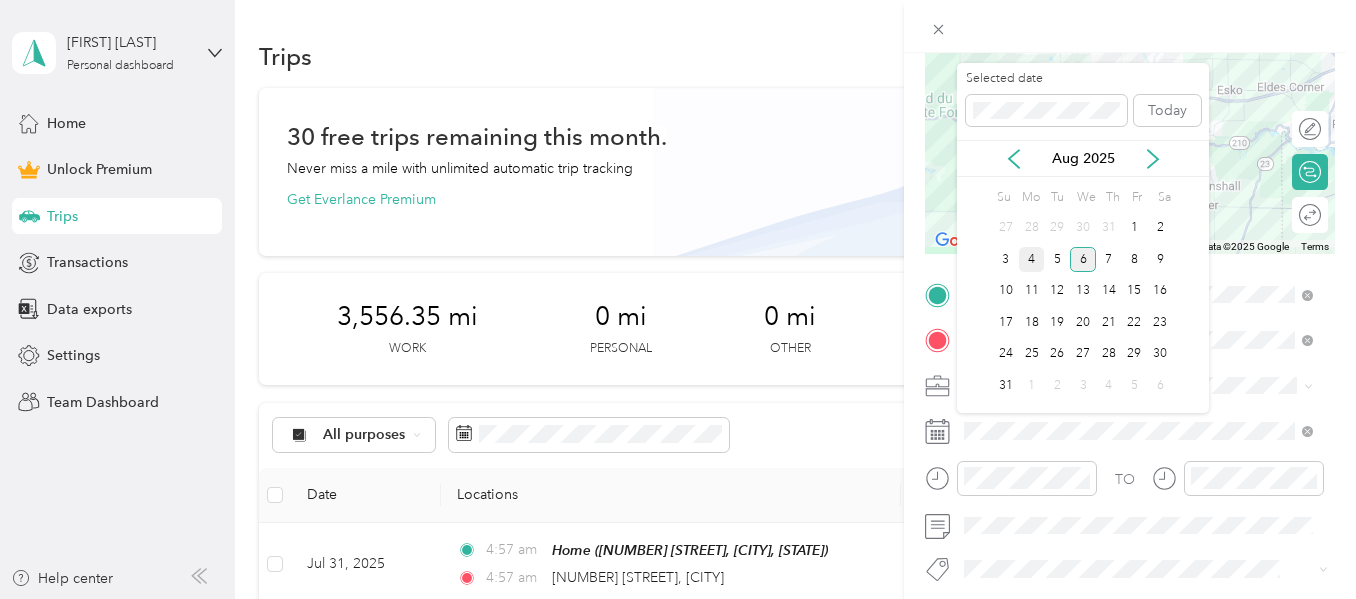 click on "4" at bounding box center [1032, 259] 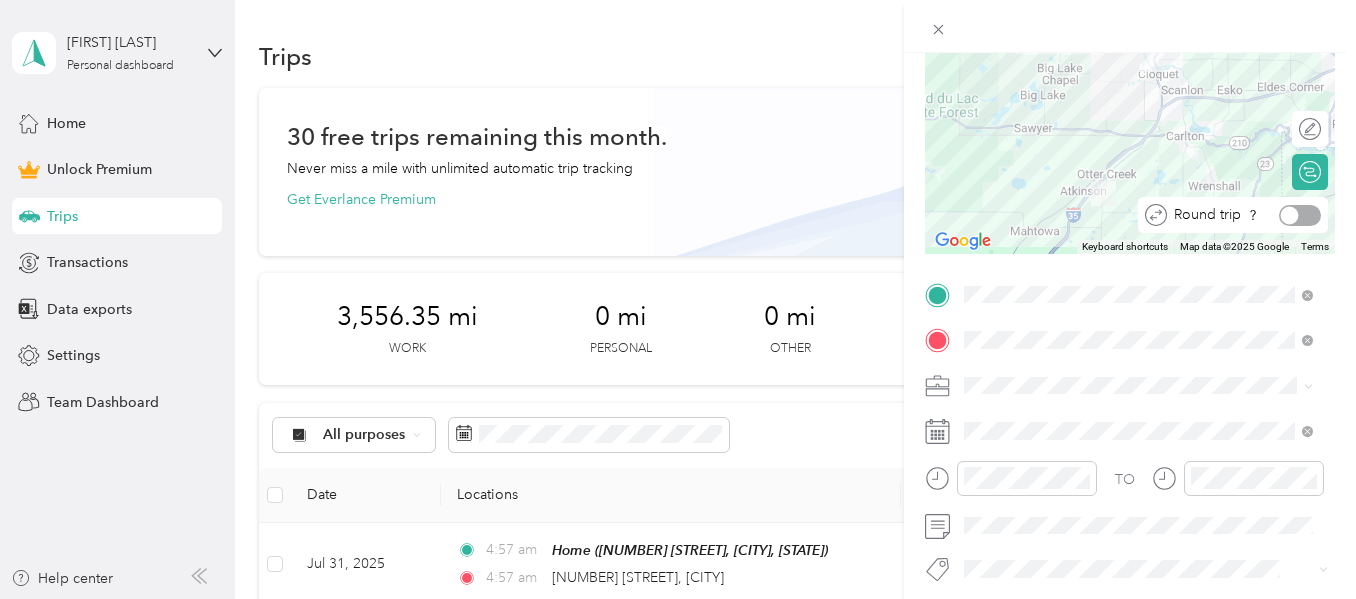 click at bounding box center [1300, 215] 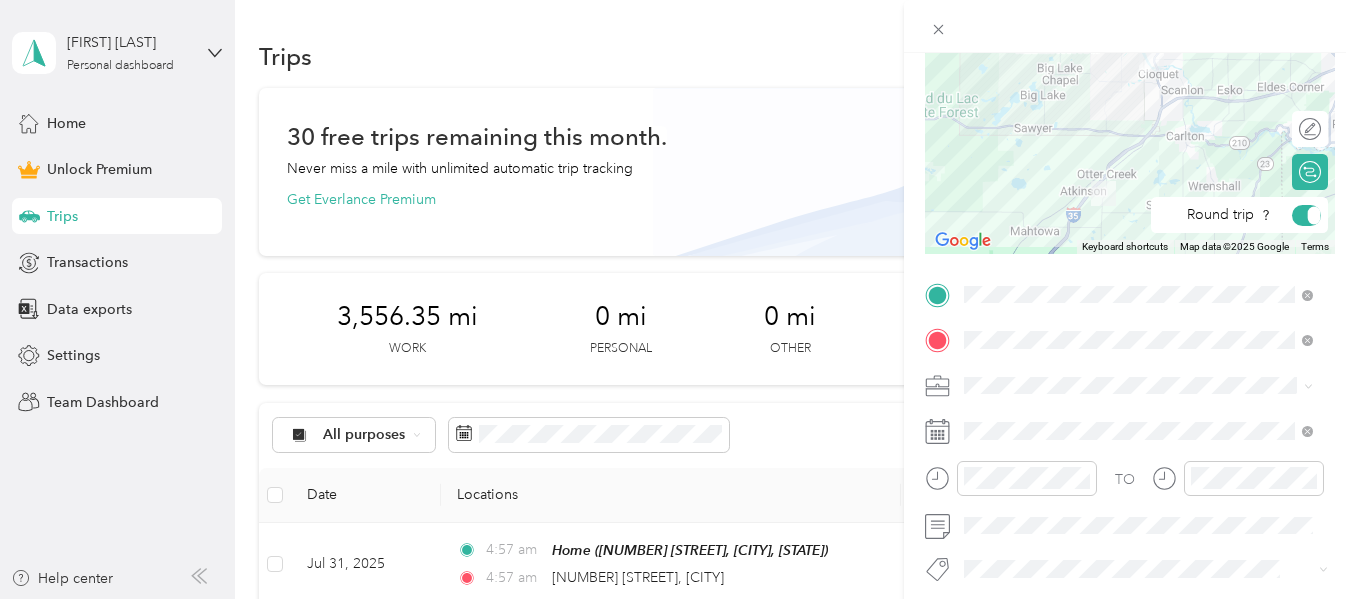 scroll, scrollTop: 300, scrollLeft: 0, axis: vertical 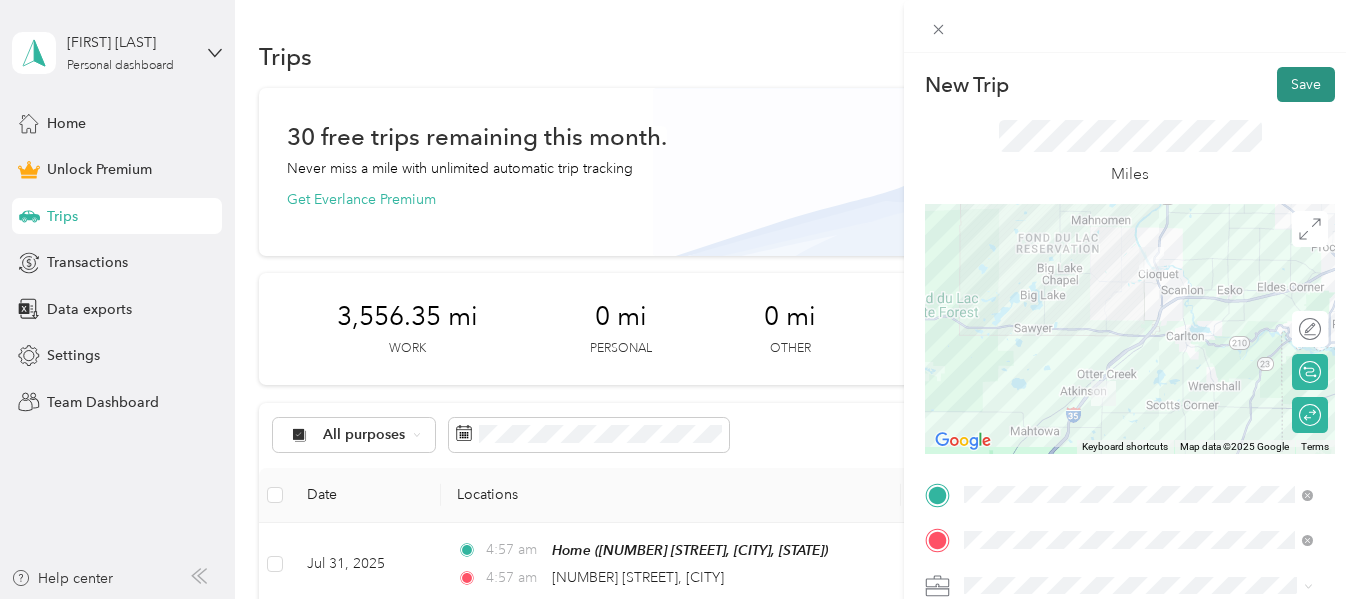 click on "Save" at bounding box center (1306, 84) 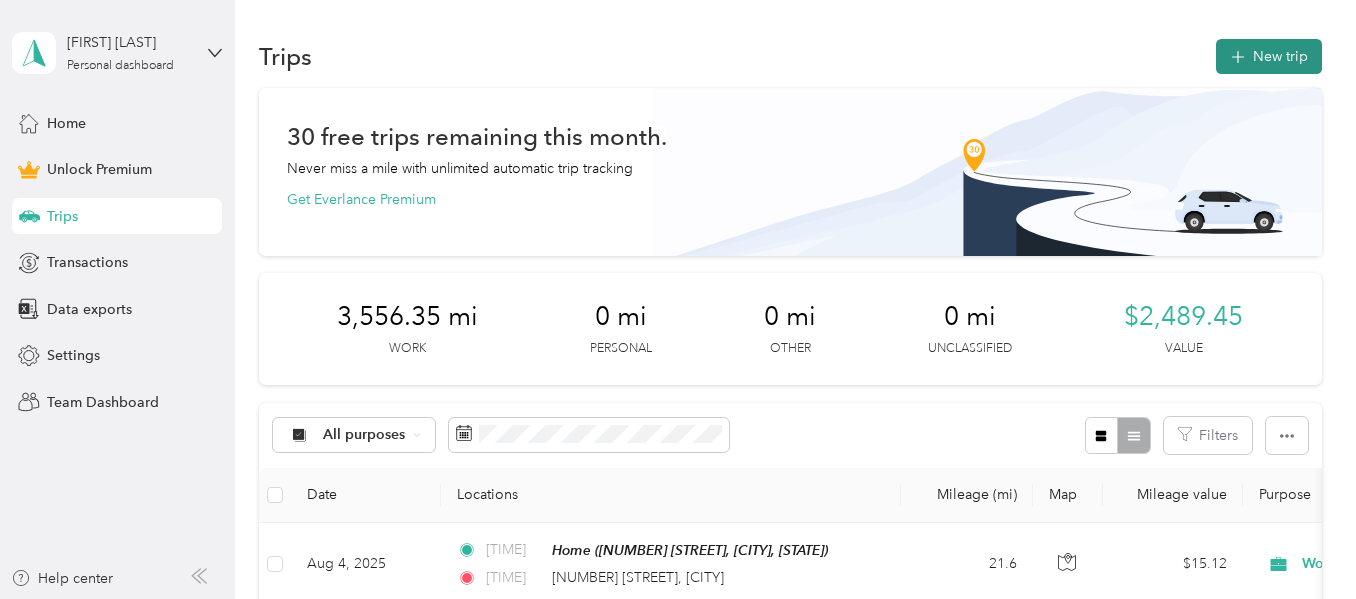 click on "New trip" at bounding box center (1269, 56) 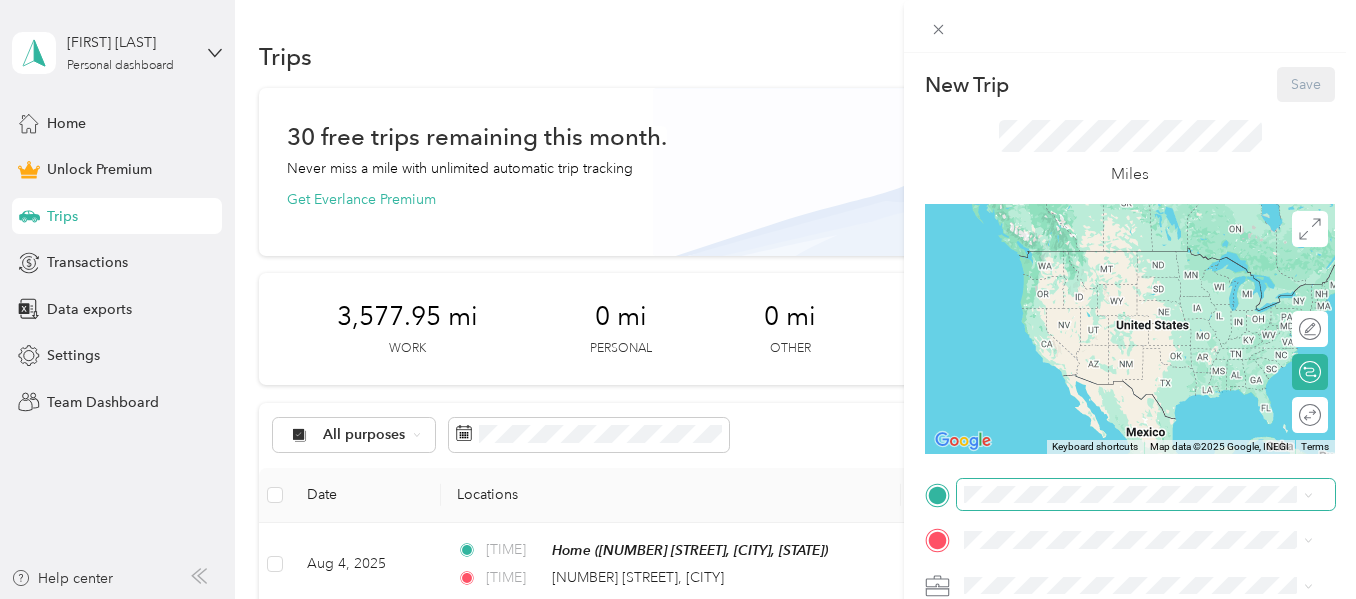 click at bounding box center [1146, 495] 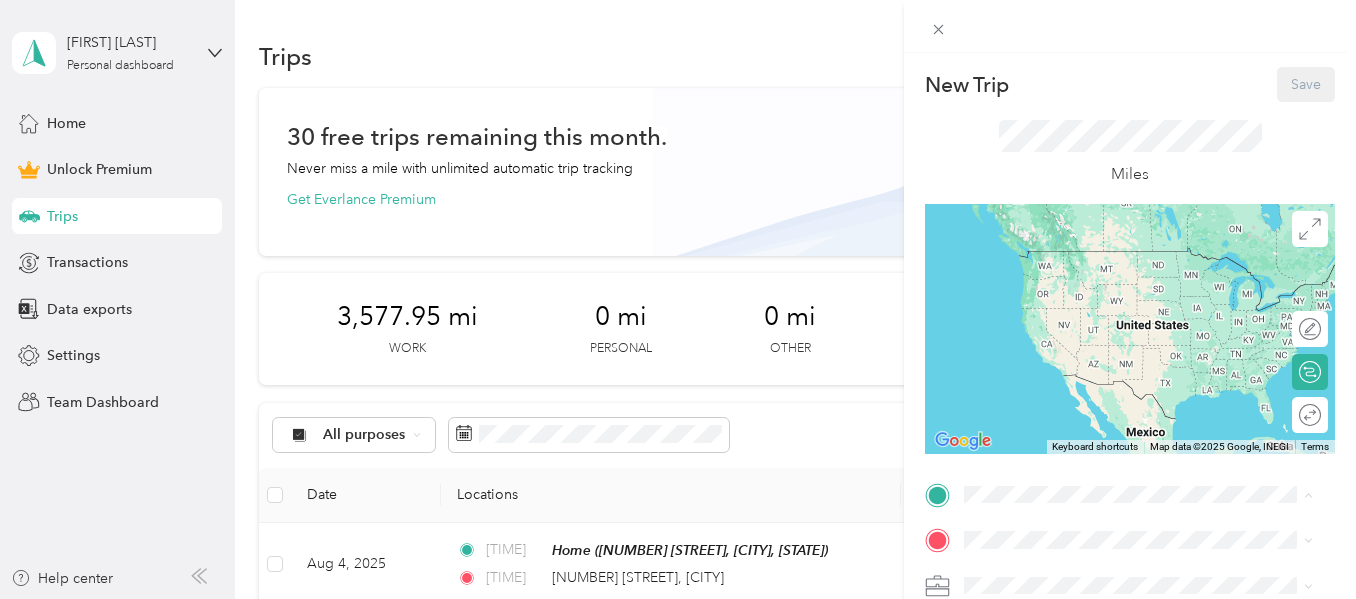 click on "Home [NUMBER] [STREET], [POSTAL_CODE], [CITY], [STATE], [COUNTRY]" at bounding box center (1154, 280) 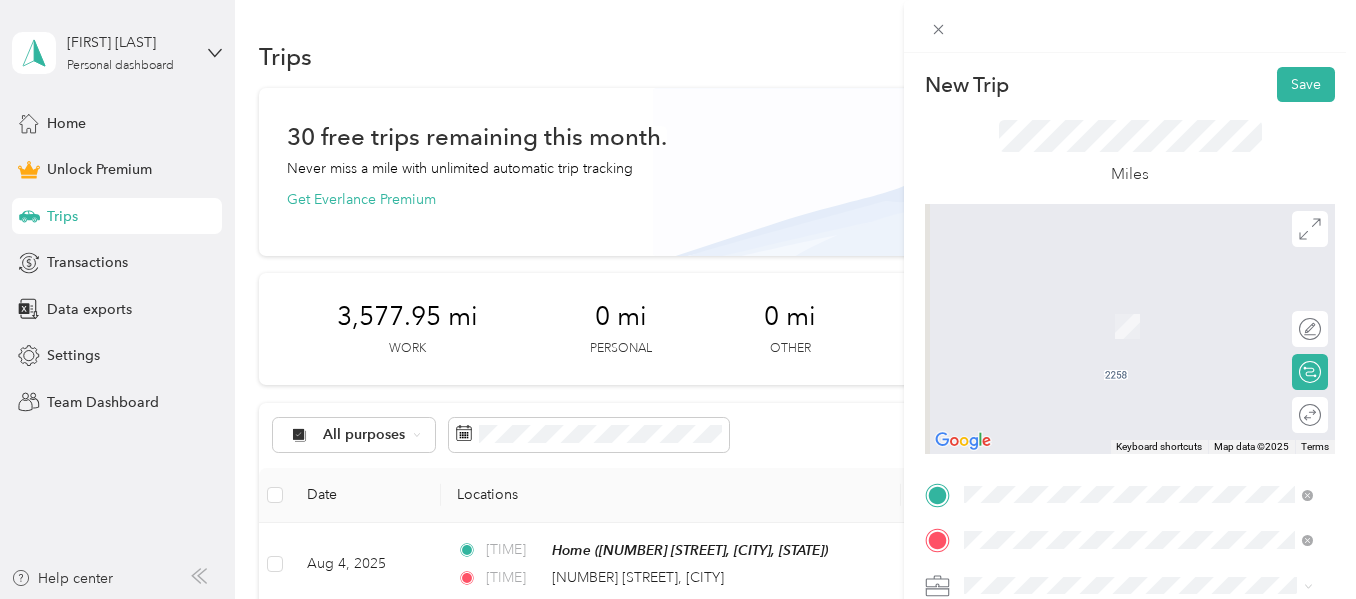 click on "[NUMBER] [STREET]
[CITY], [STATE] [POSTAL_CODE], [COUNTRY]" at bounding box center [1138, 438] 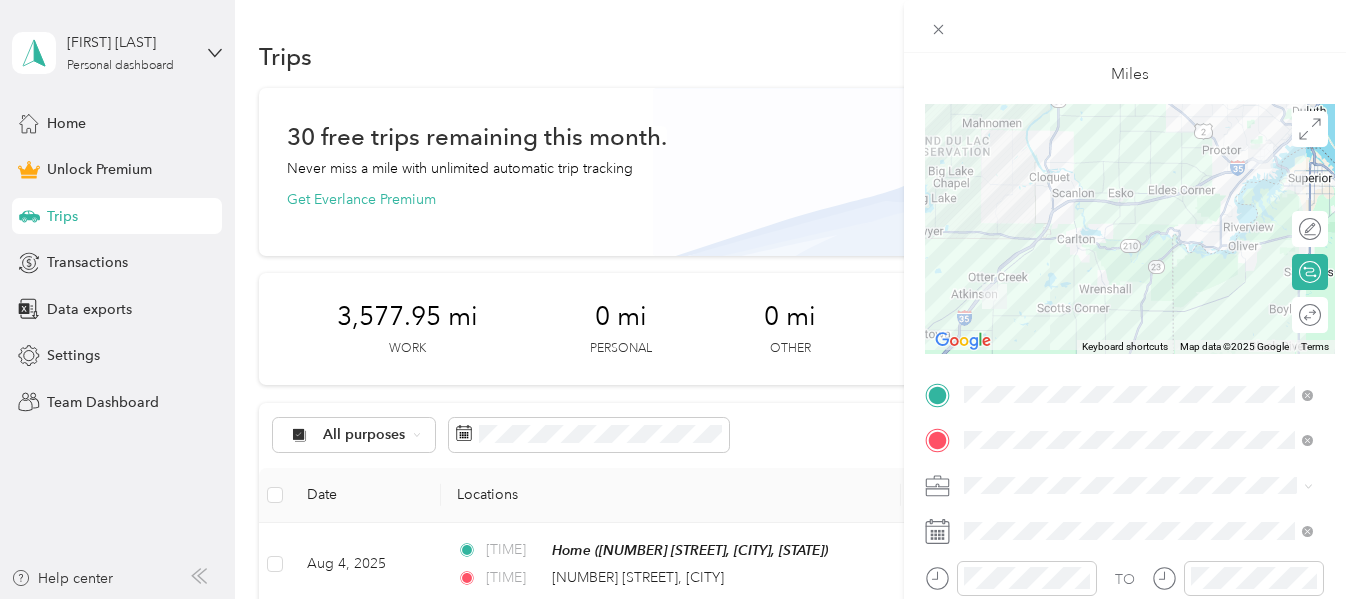 scroll, scrollTop: 200, scrollLeft: 0, axis: vertical 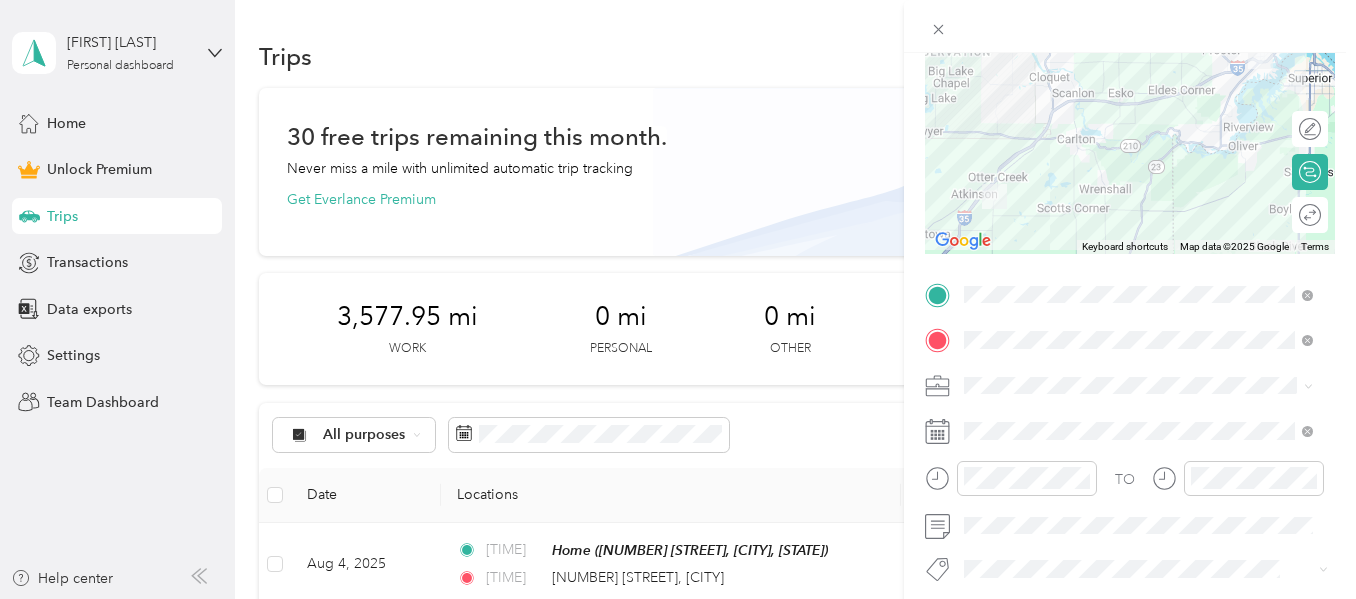 click 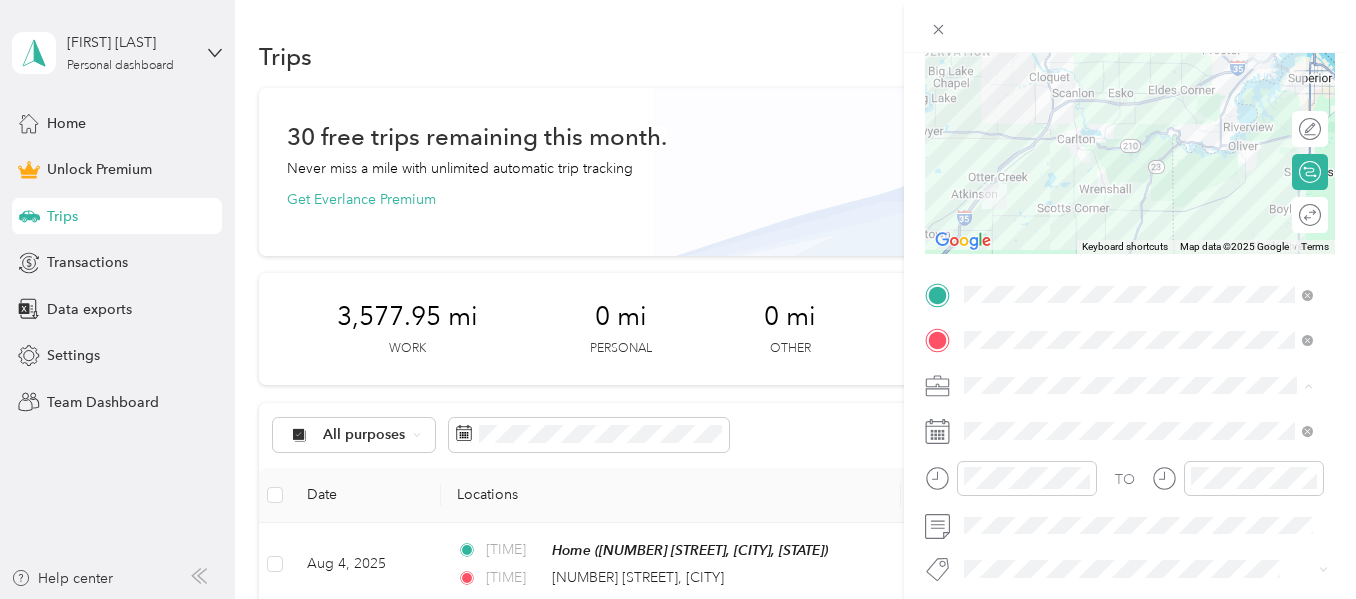 click on "Work" at bounding box center [1138, 105] 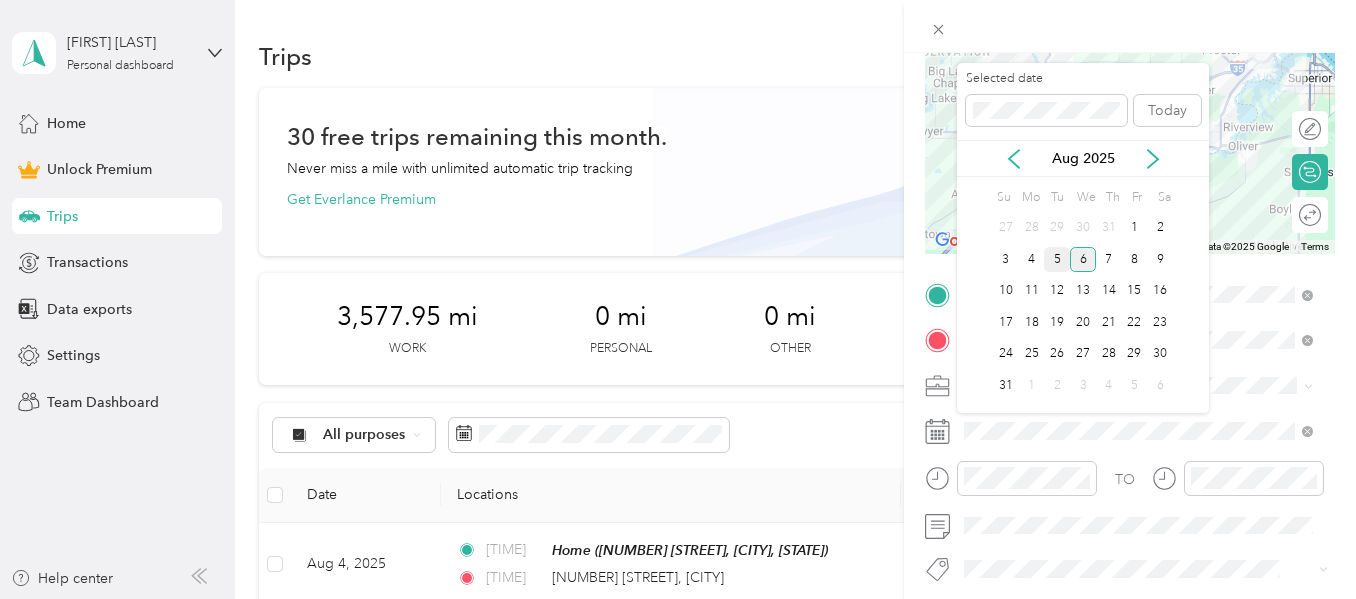 click on "5" at bounding box center (1057, 259) 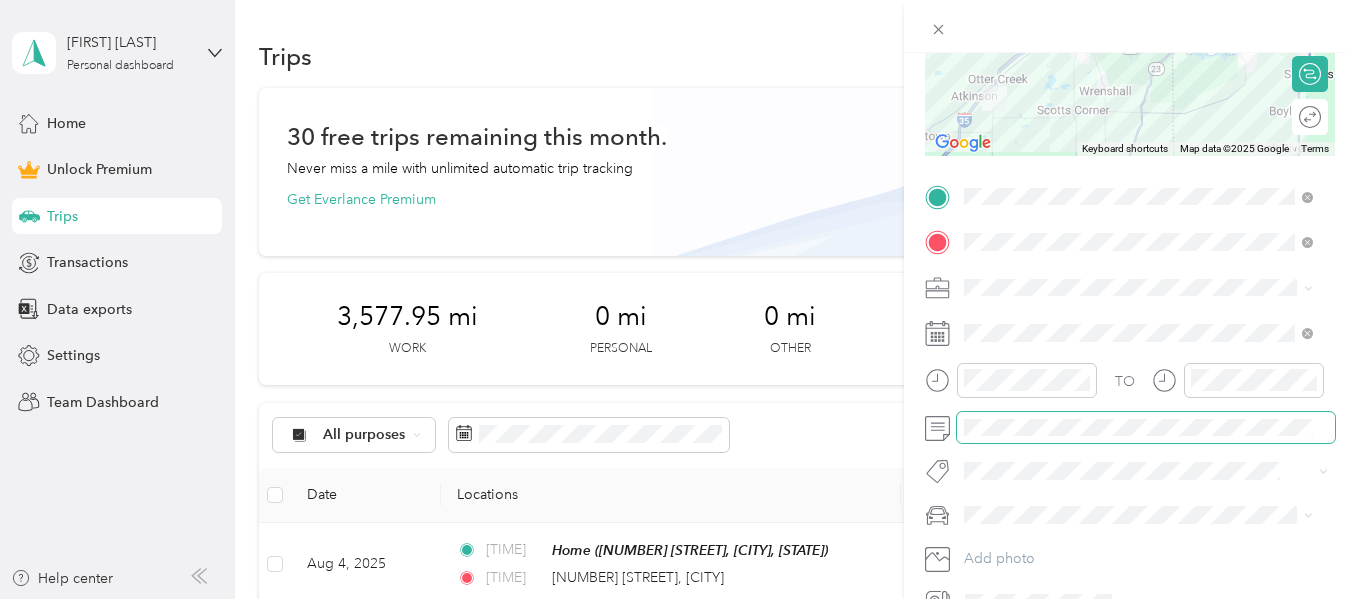scroll, scrollTop: 300, scrollLeft: 0, axis: vertical 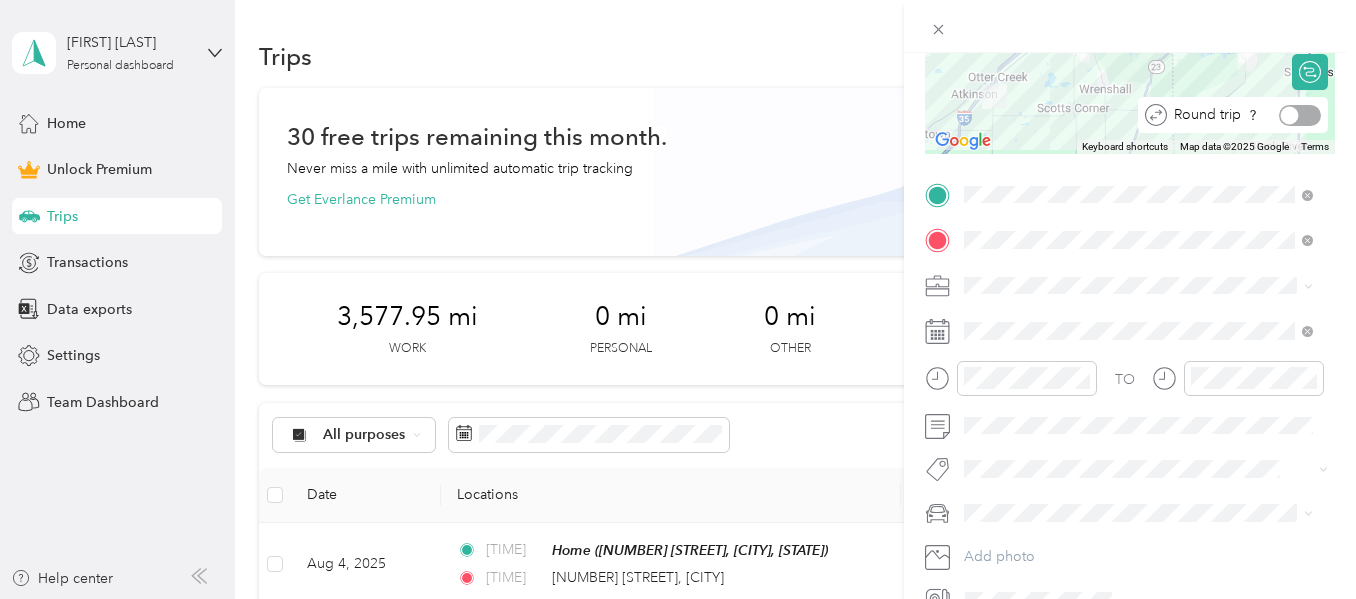 click at bounding box center [1300, 115] 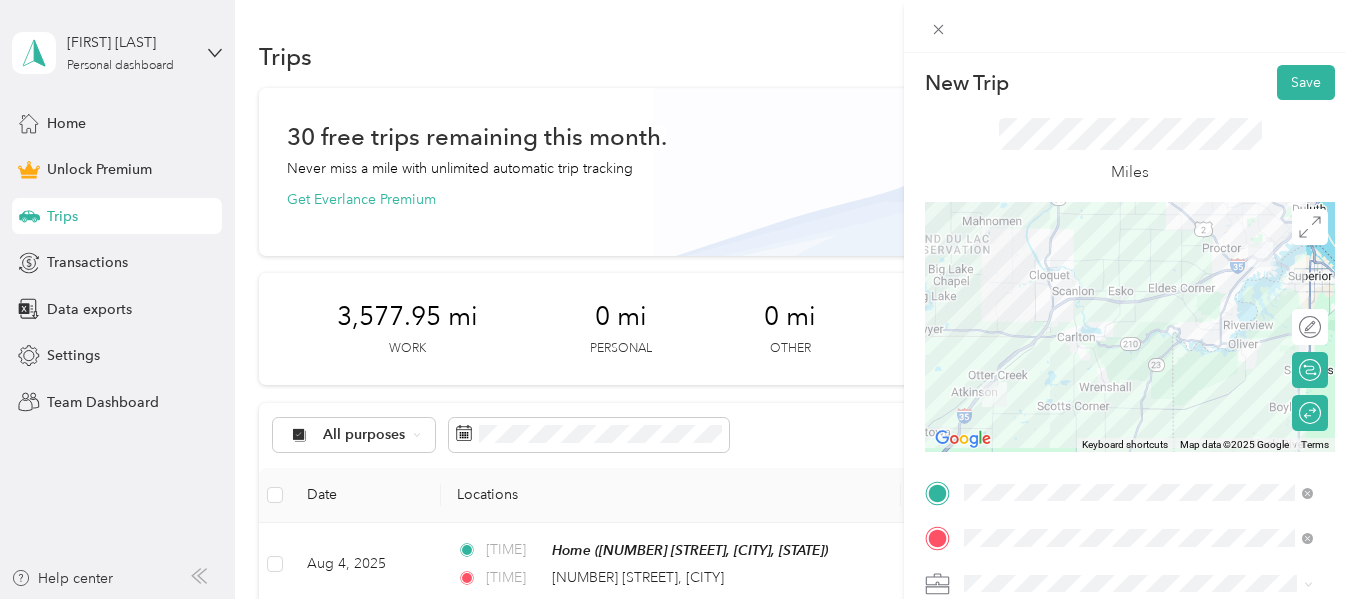 scroll, scrollTop: 0, scrollLeft: 0, axis: both 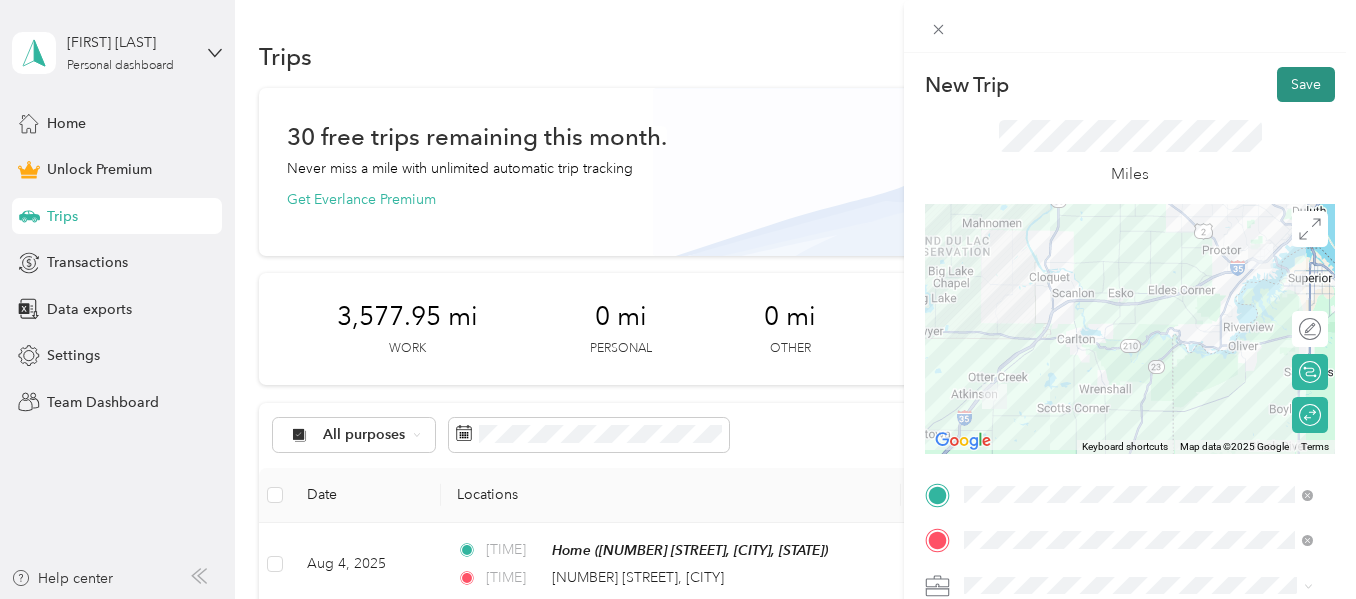 click on "Save" at bounding box center (1306, 84) 